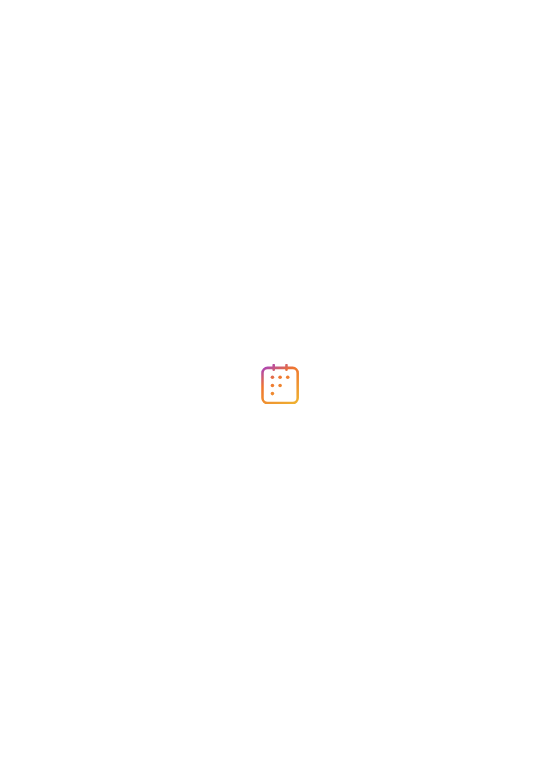 scroll, scrollTop: 0, scrollLeft: 0, axis: both 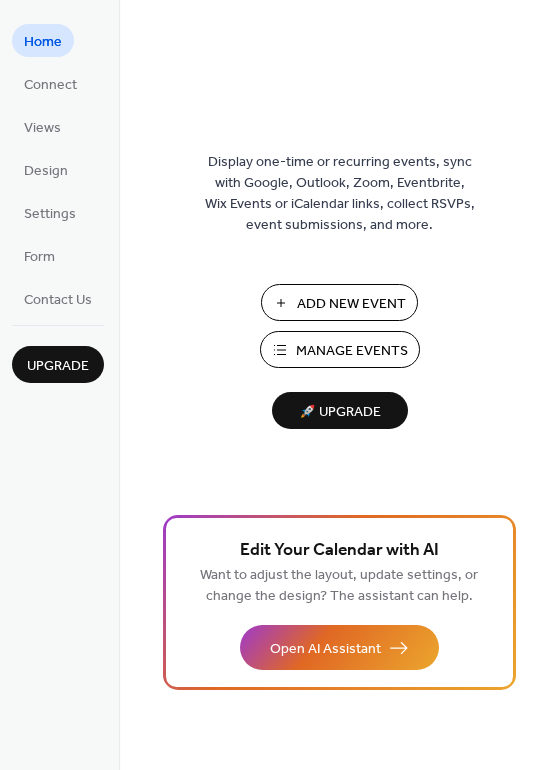 click on "Manage Events" at bounding box center [352, 351] 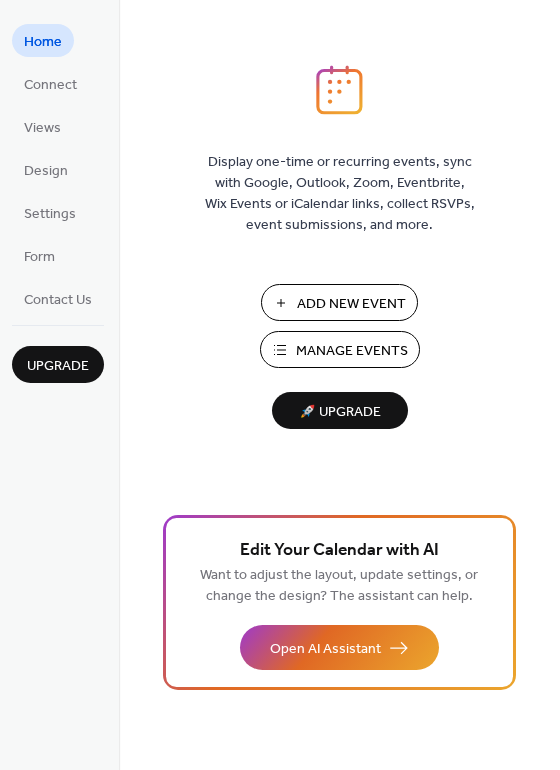 click on "Manage Events" at bounding box center (352, 351) 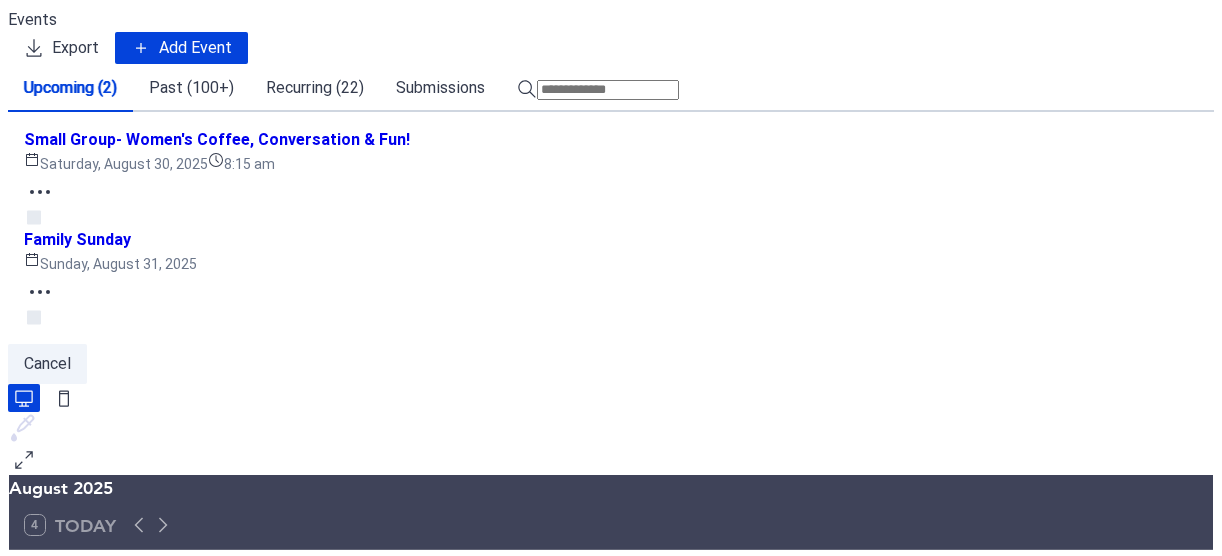 scroll, scrollTop: 0, scrollLeft: 0, axis: both 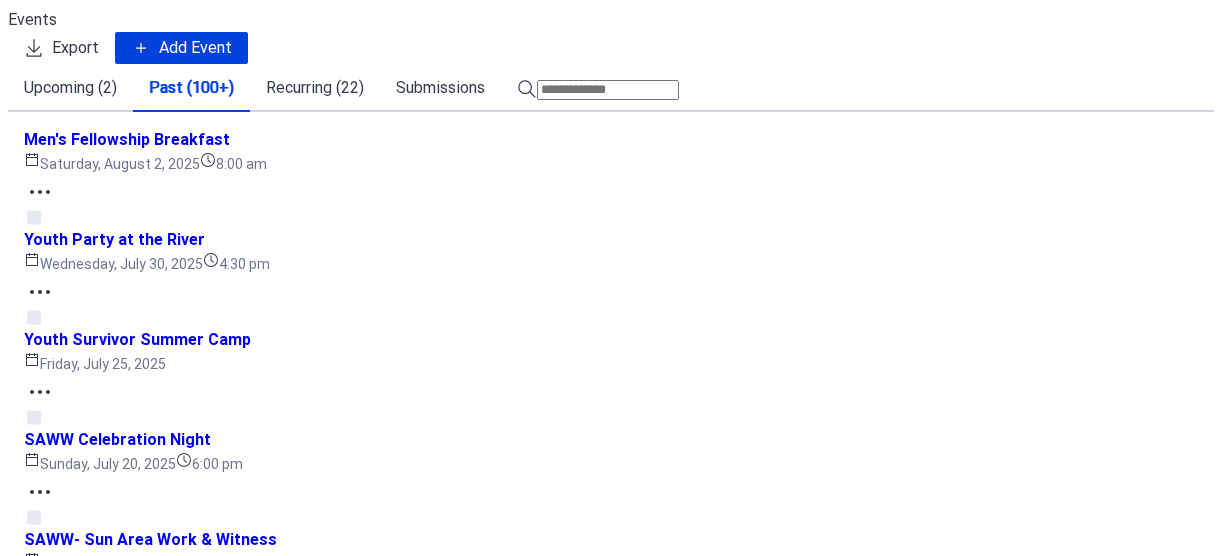 click at bounding box center (608, 90) 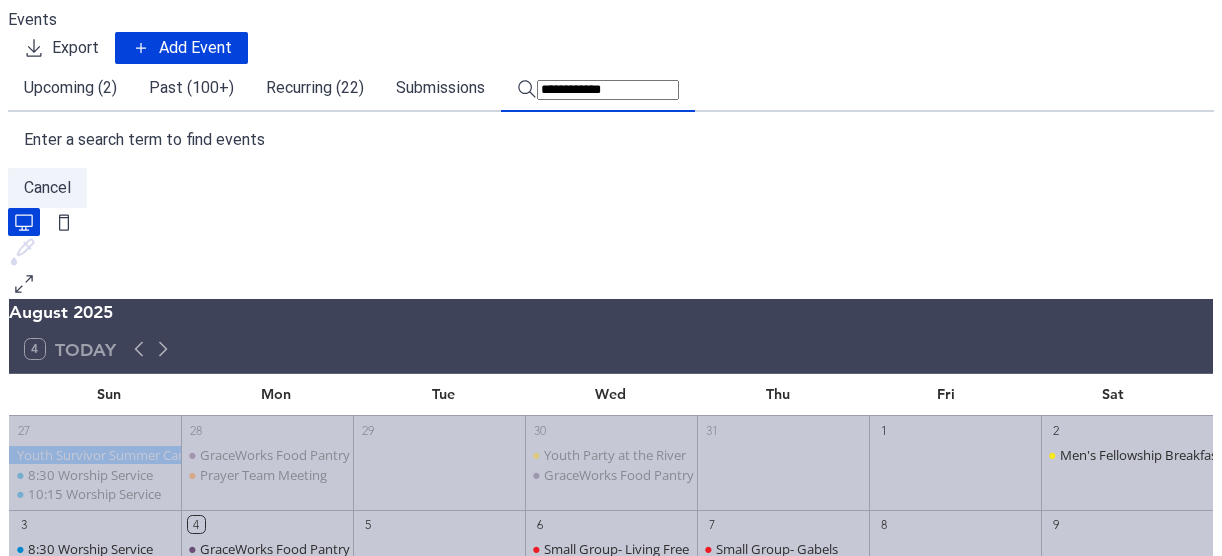 type on "**********" 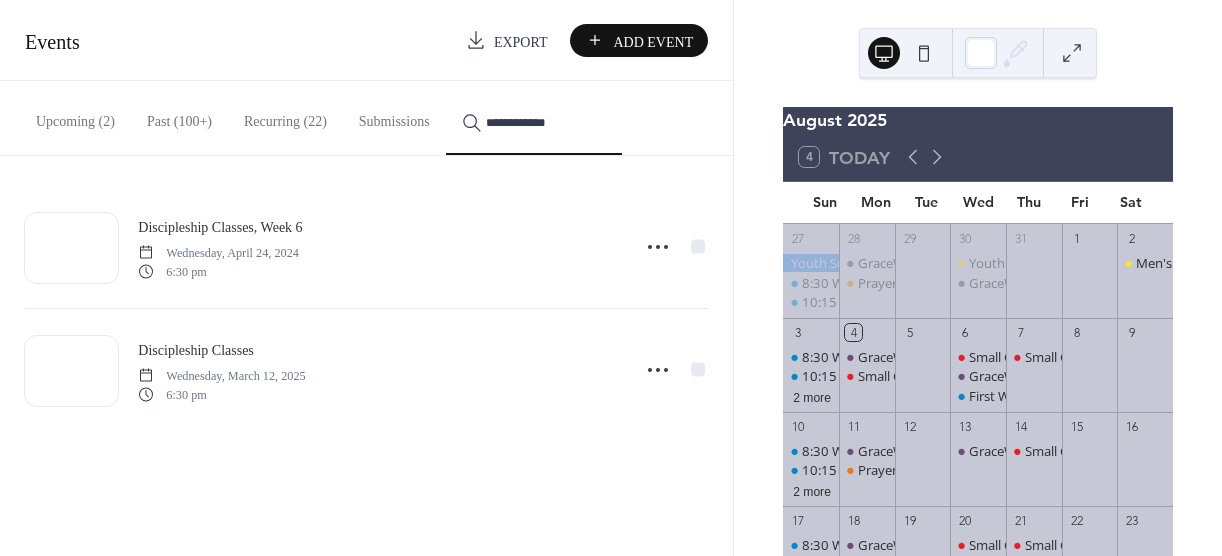 click on "Discipleship Classes" at bounding box center [196, 350] 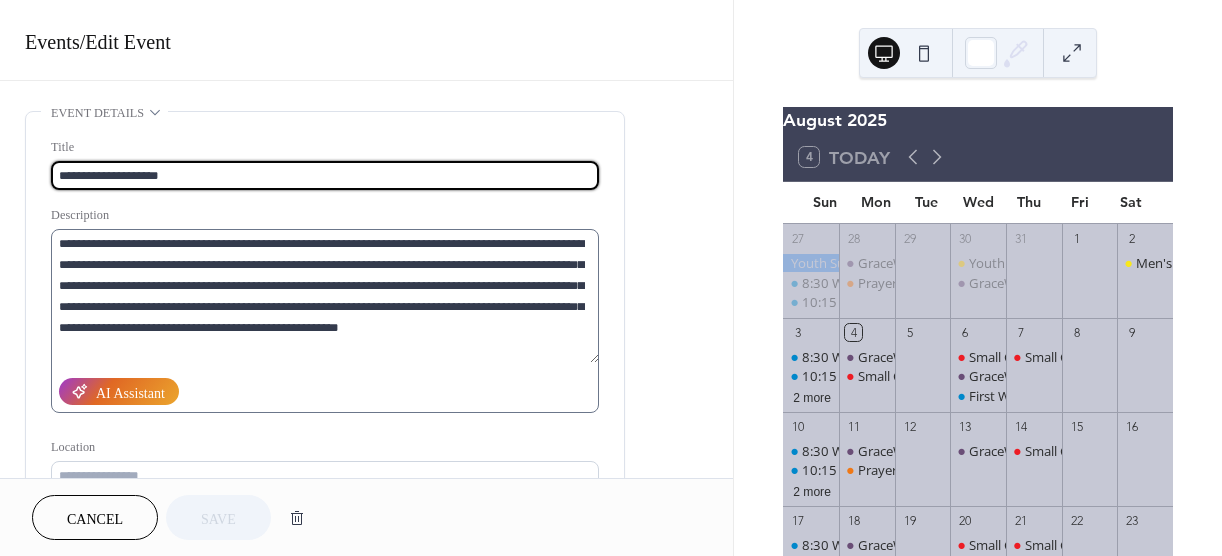 type on "**********" 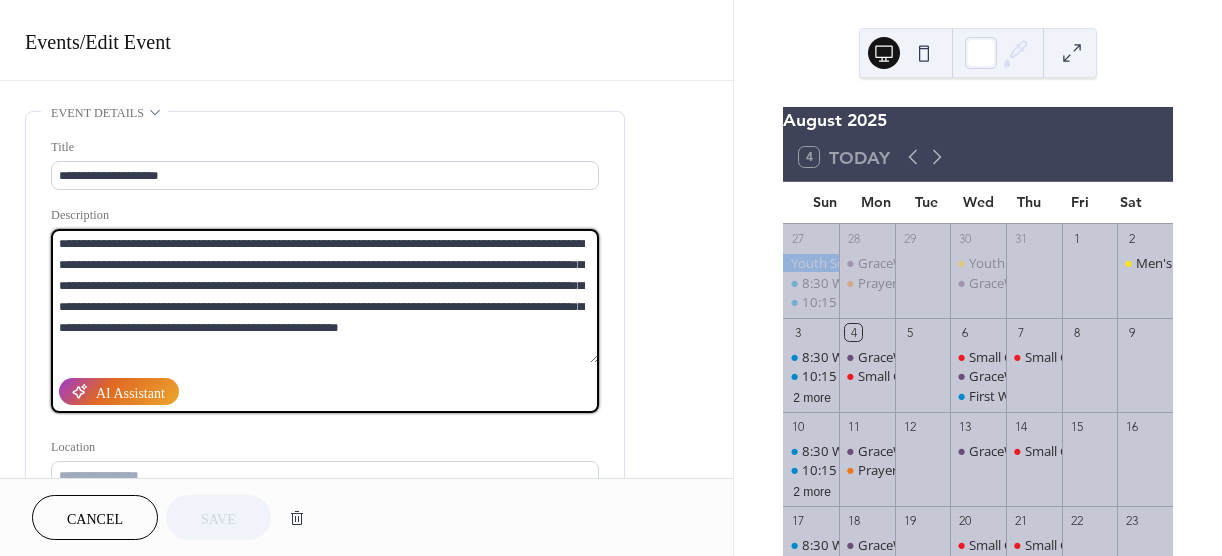 drag, startPoint x: 416, startPoint y: 239, endPoint x: 458, endPoint y: 242, distance: 42.107006 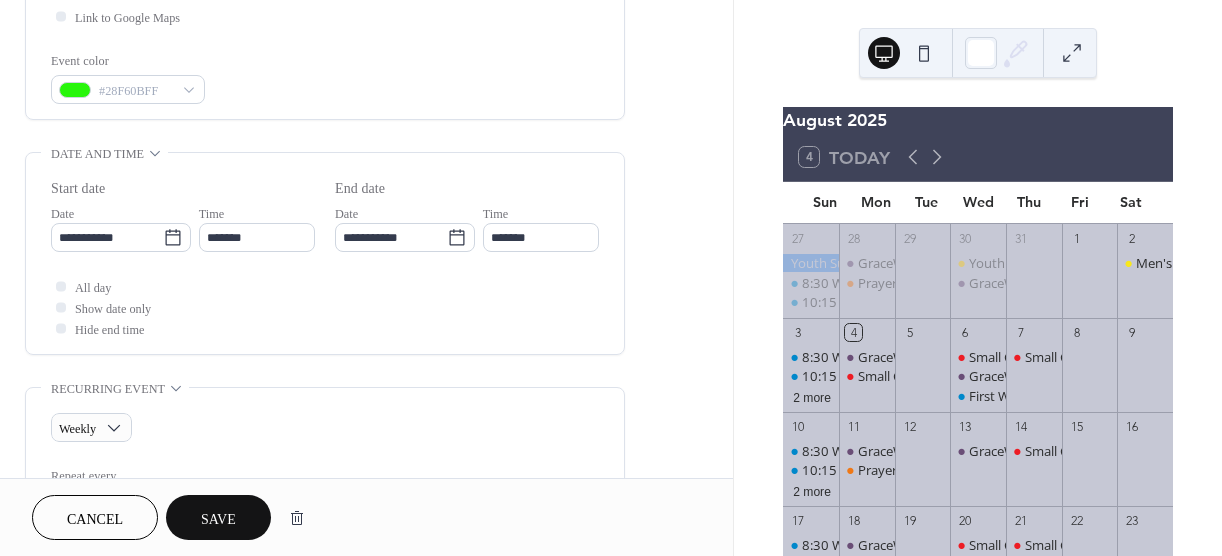 scroll, scrollTop: 500, scrollLeft: 0, axis: vertical 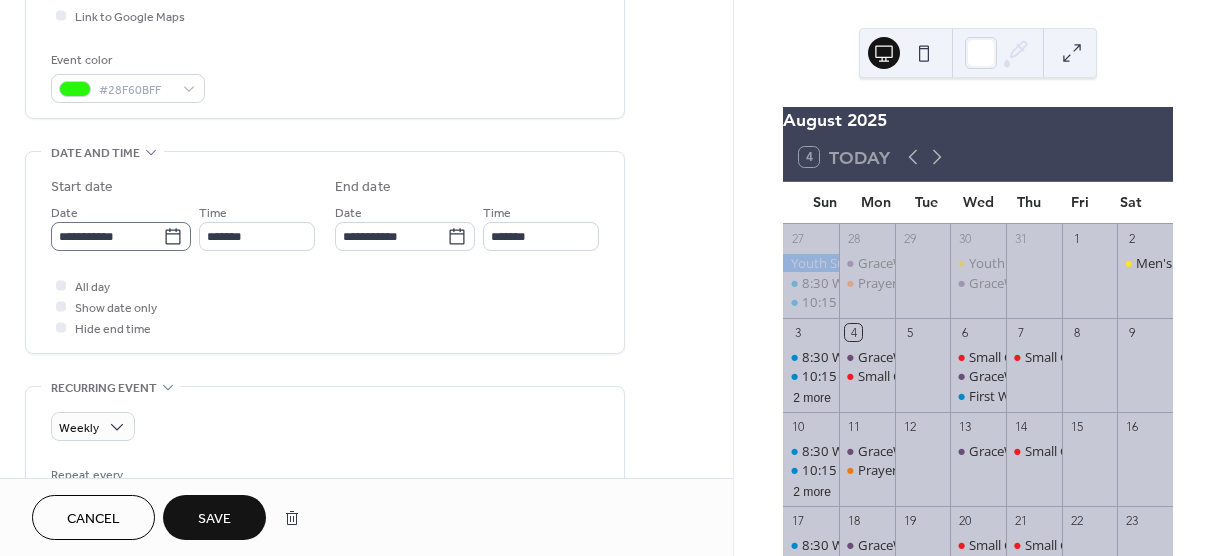 type on "**********" 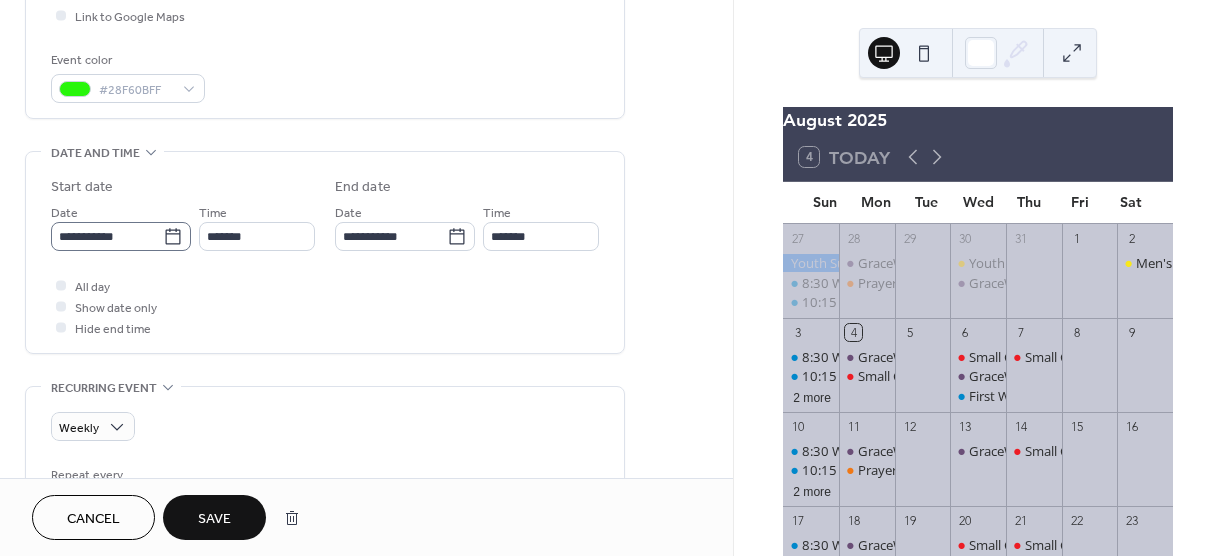 click 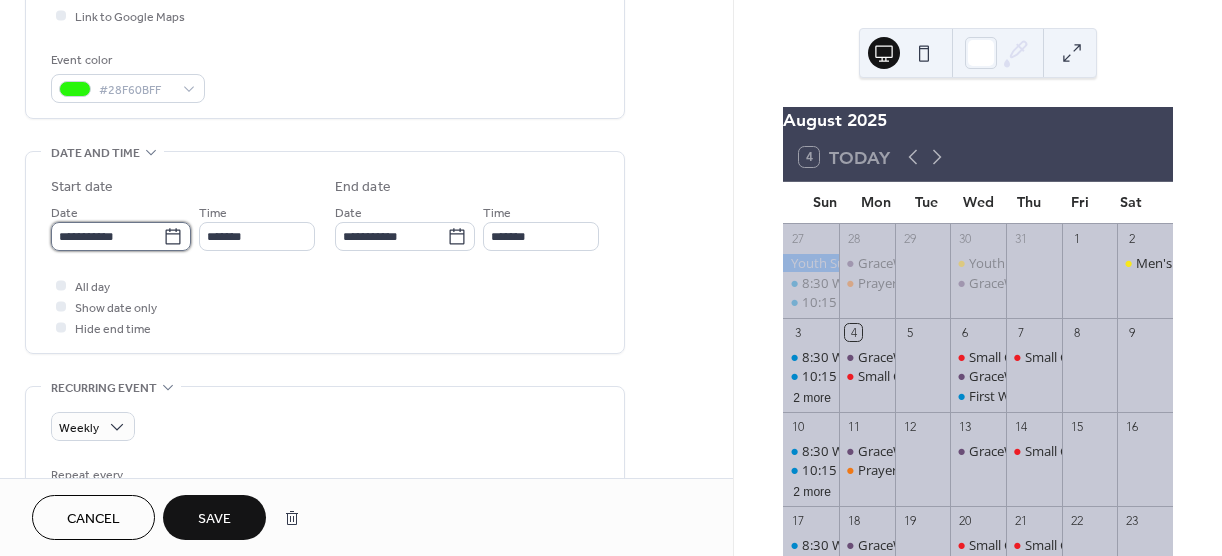 click on "**********" at bounding box center (107, 236) 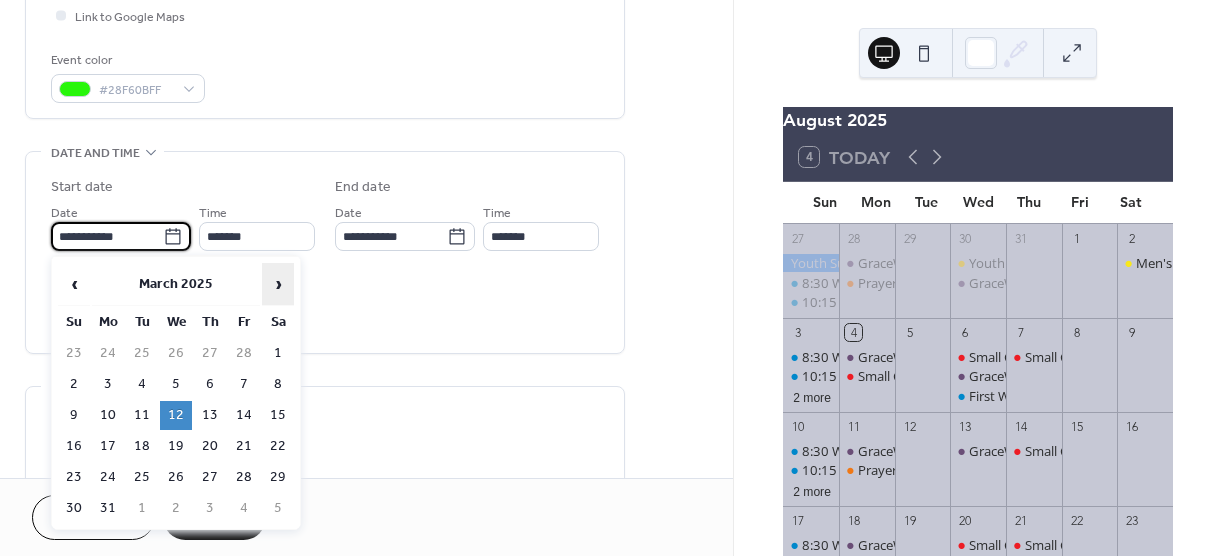 click on "›" at bounding box center [278, 284] 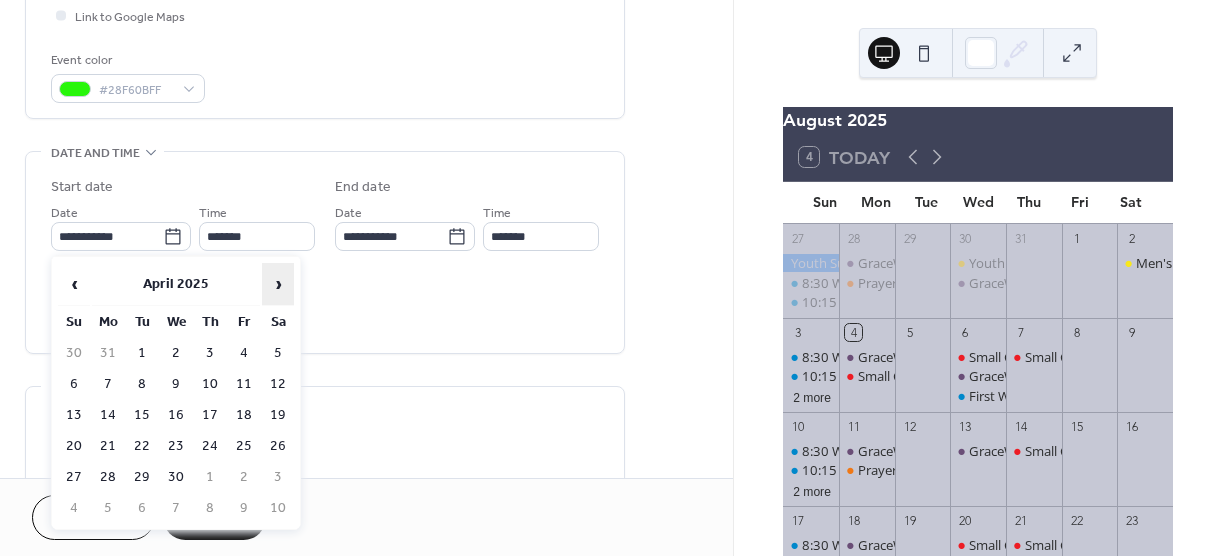 click on "›" at bounding box center (278, 284) 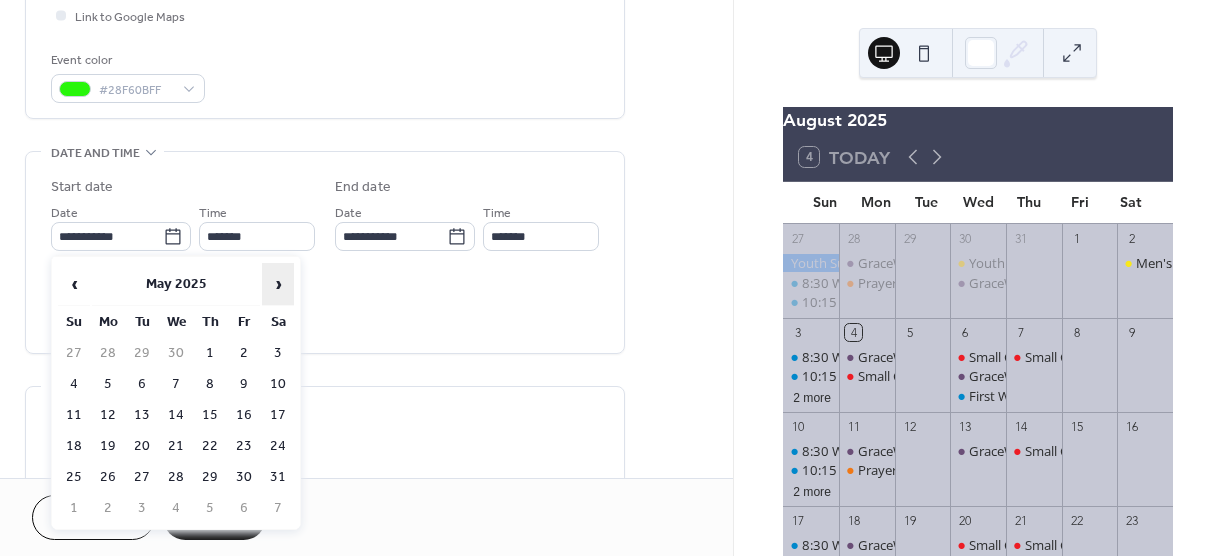 click on "›" at bounding box center [278, 284] 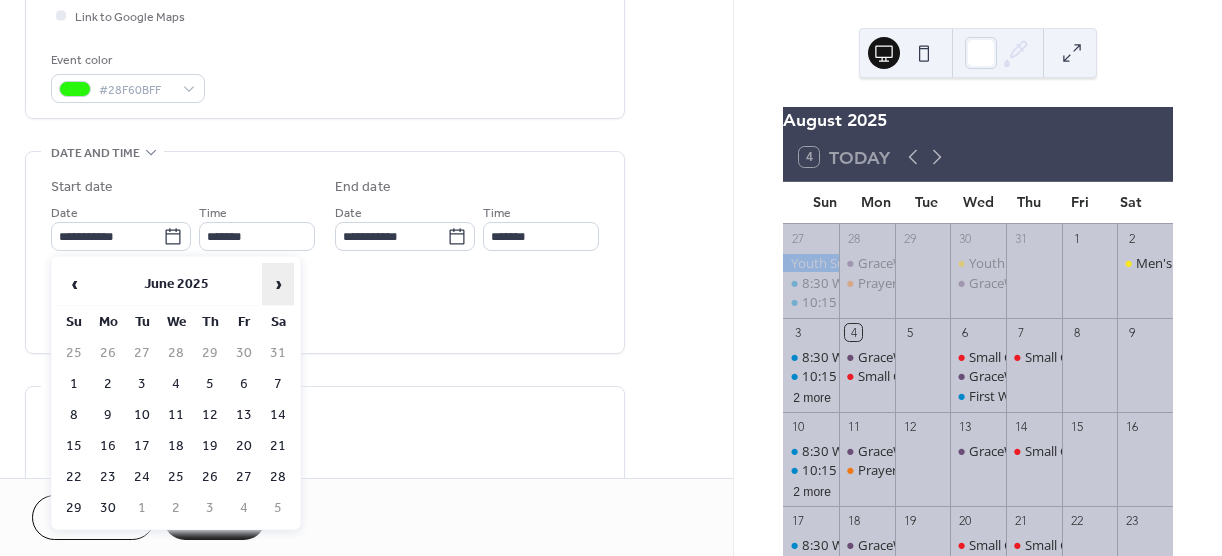 click on "›" at bounding box center (278, 284) 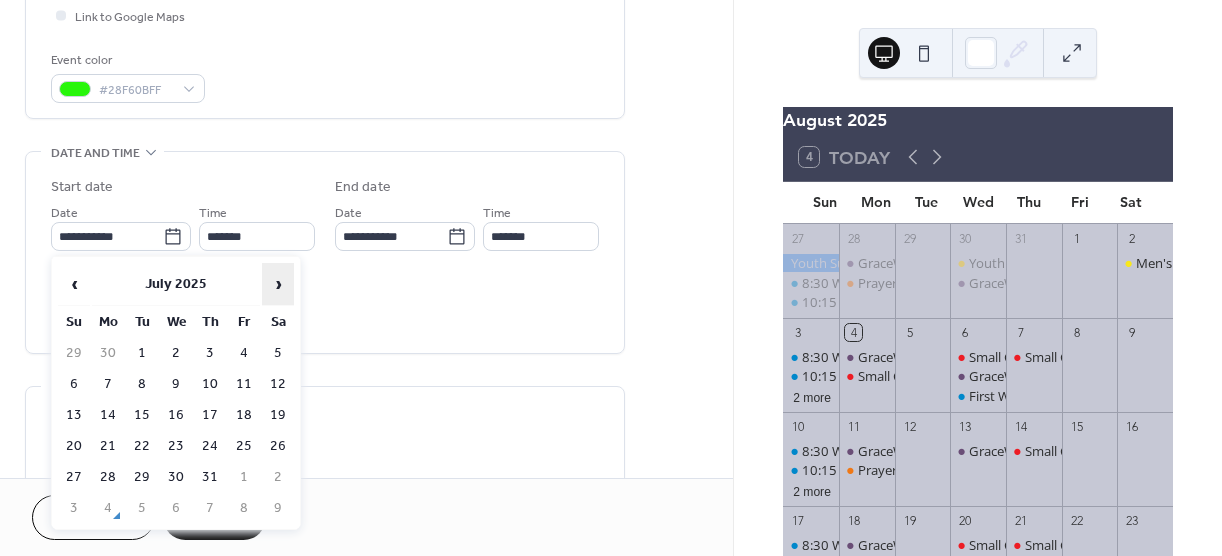 click on "›" at bounding box center [278, 284] 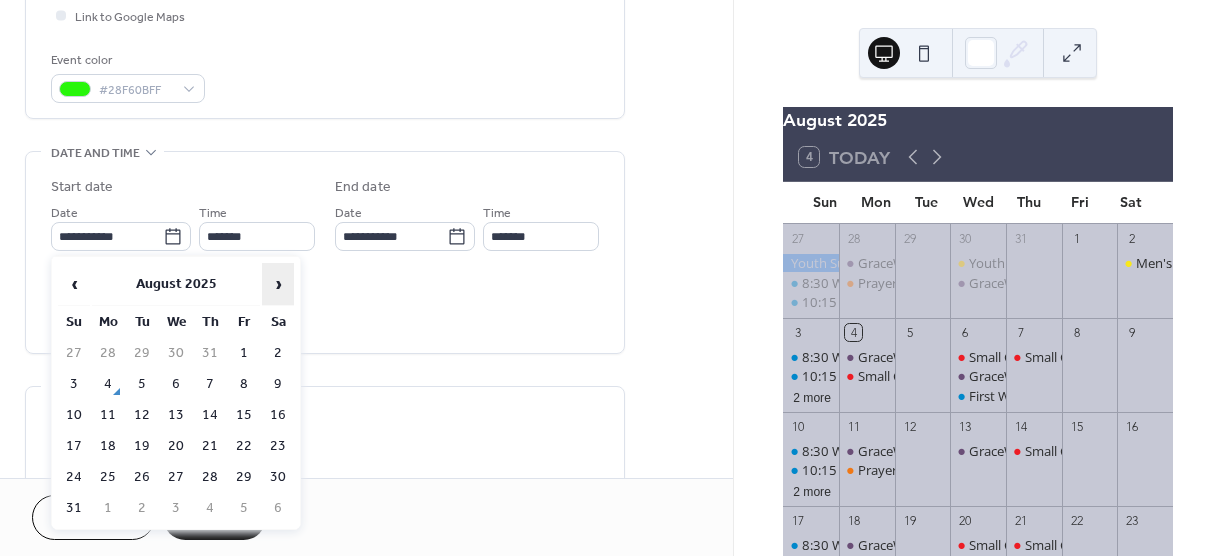 click on "›" at bounding box center (278, 284) 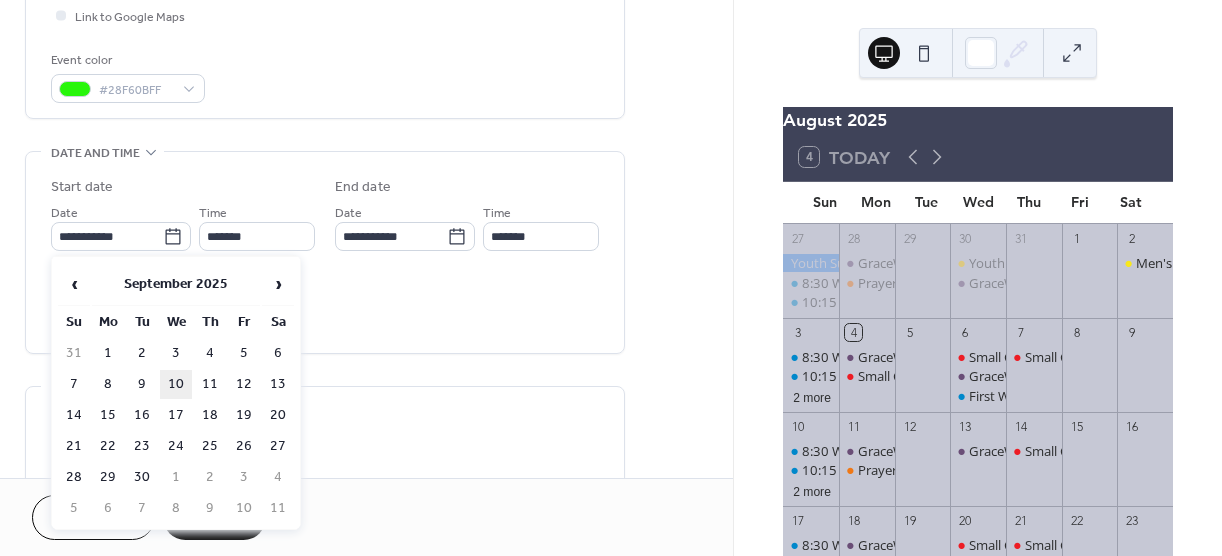 click on "10" at bounding box center [176, 384] 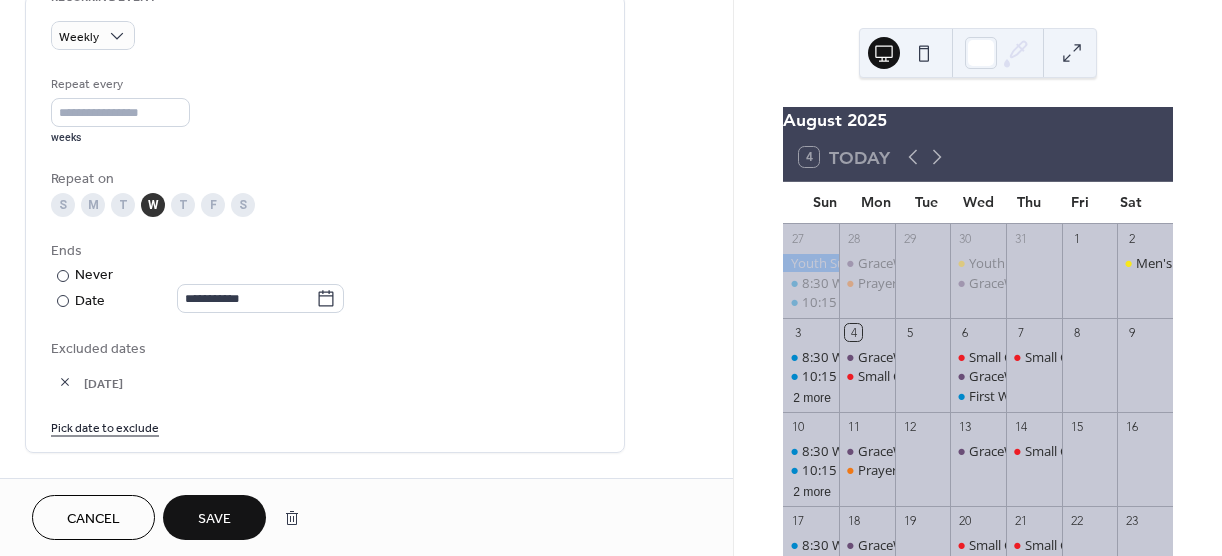 scroll, scrollTop: 900, scrollLeft: 0, axis: vertical 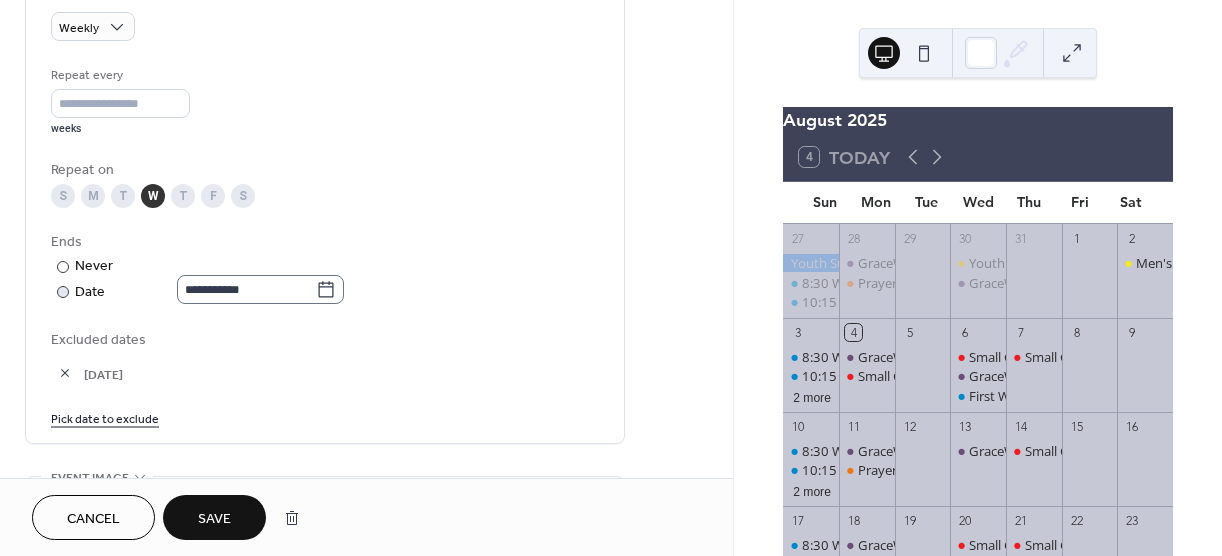 click 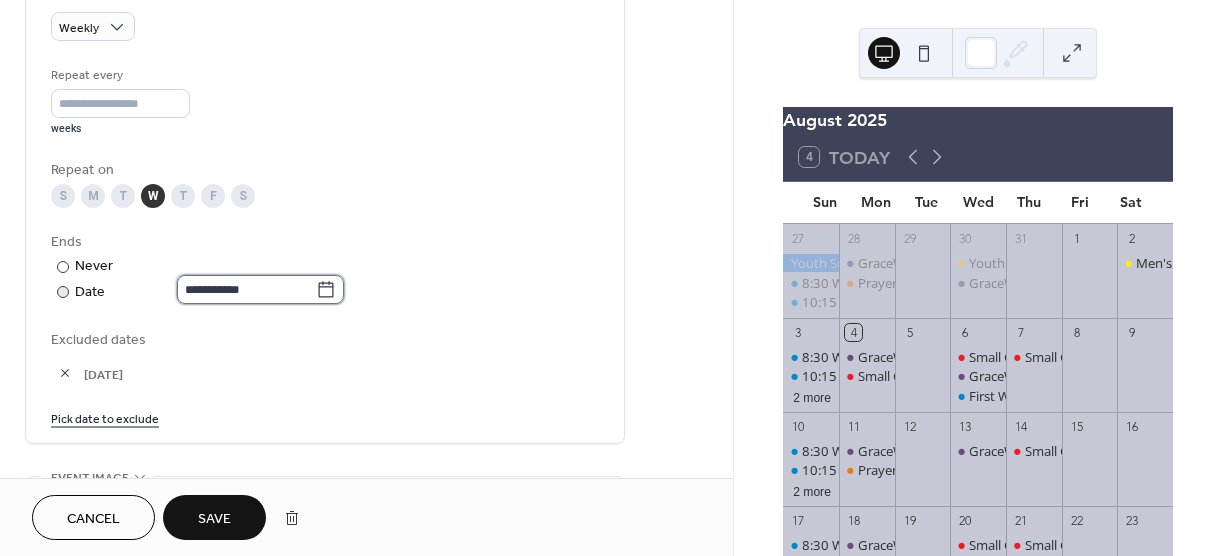 click on "**********" at bounding box center (246, 289) 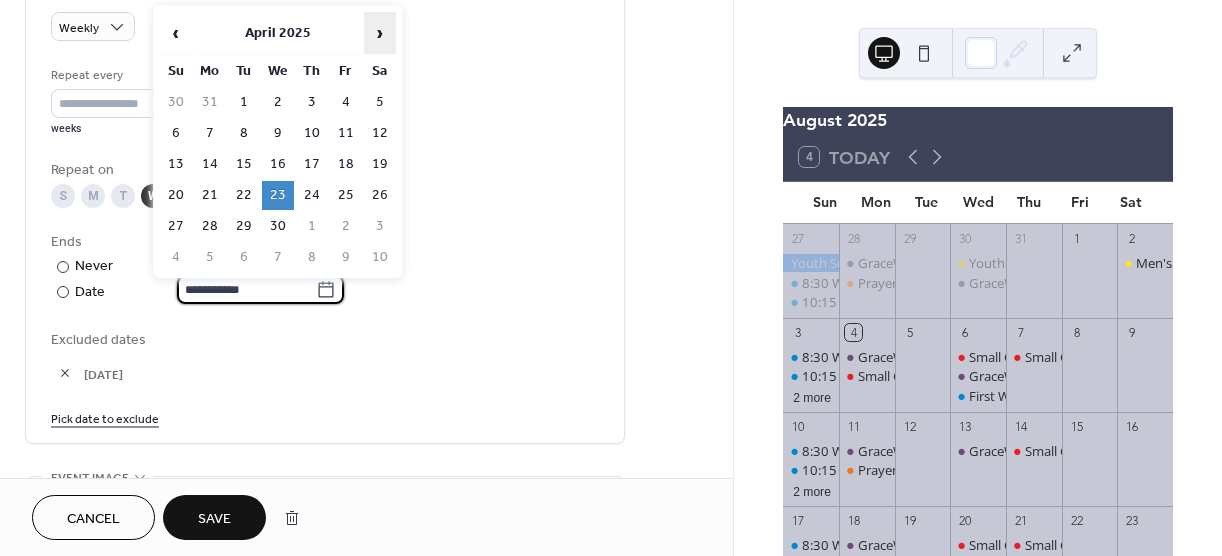 click on "›" at bounding box center [380, 33] 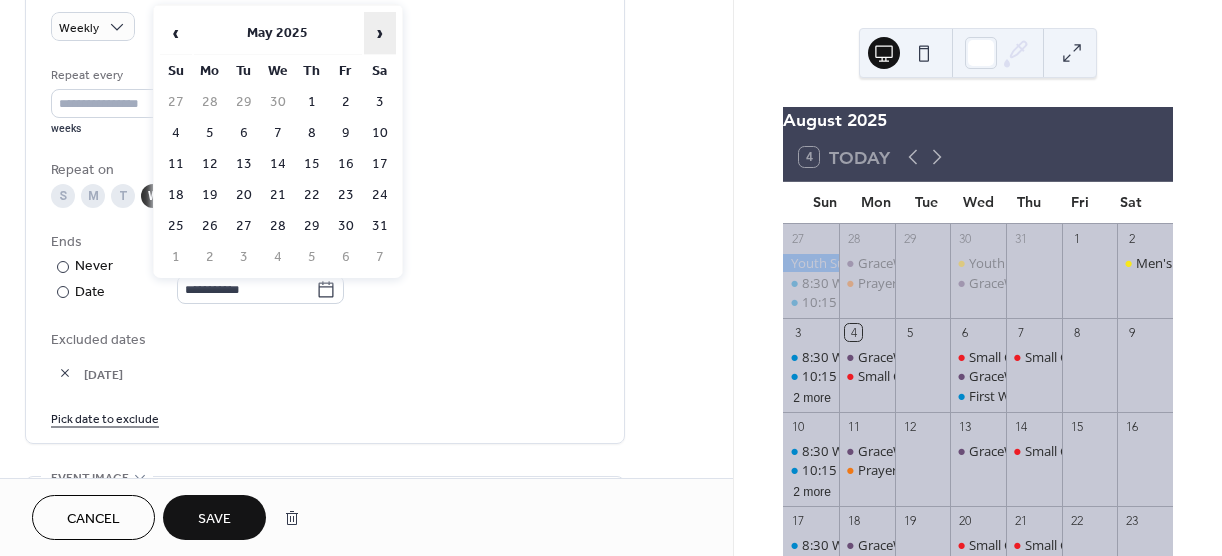 click on "›" at bounding box center (380, 33) 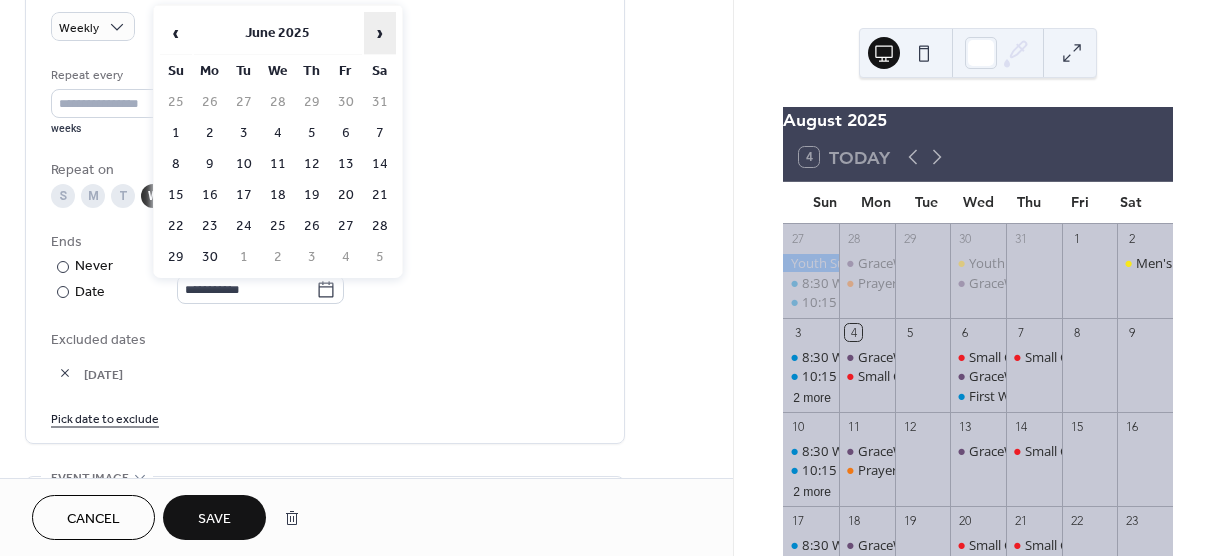 click on "›" at bounding box center (380, 33) 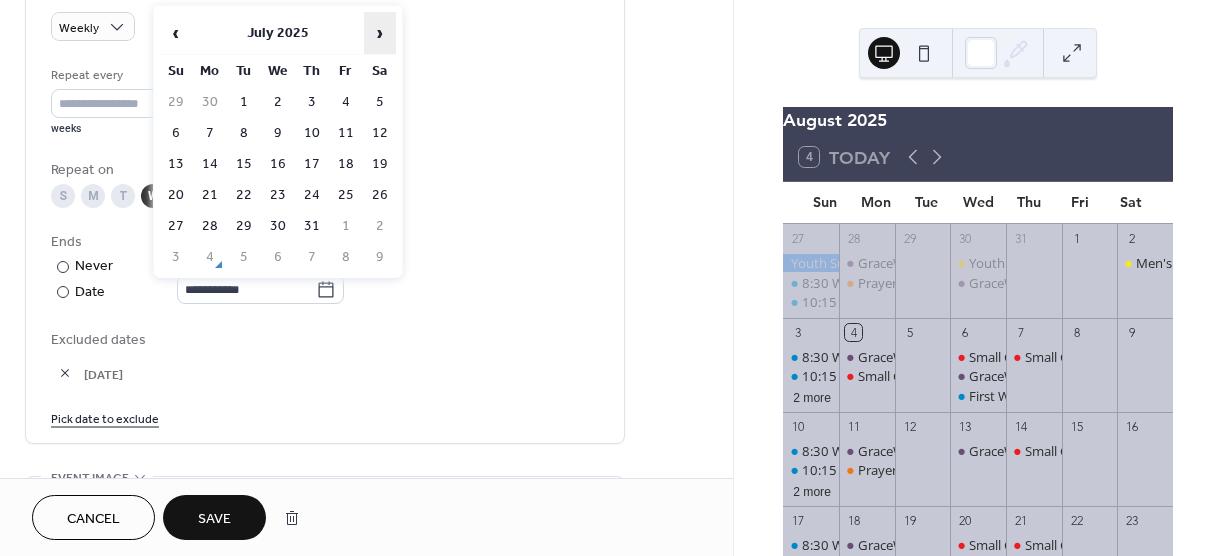 click on "›" at bounding box center [380, 33] 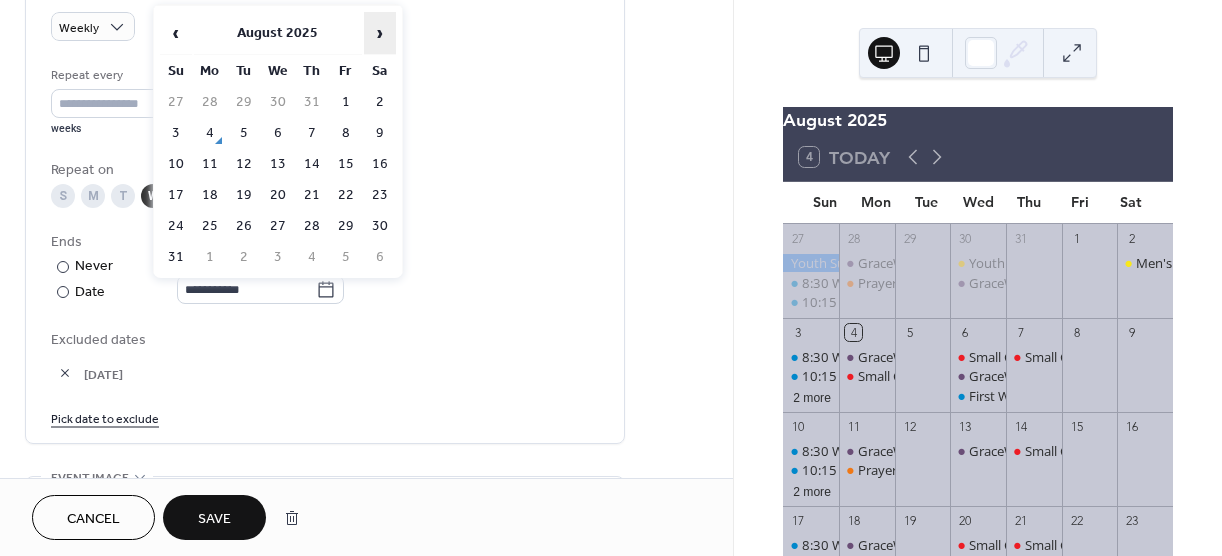 click on "›" at bounding box center [380, 33] 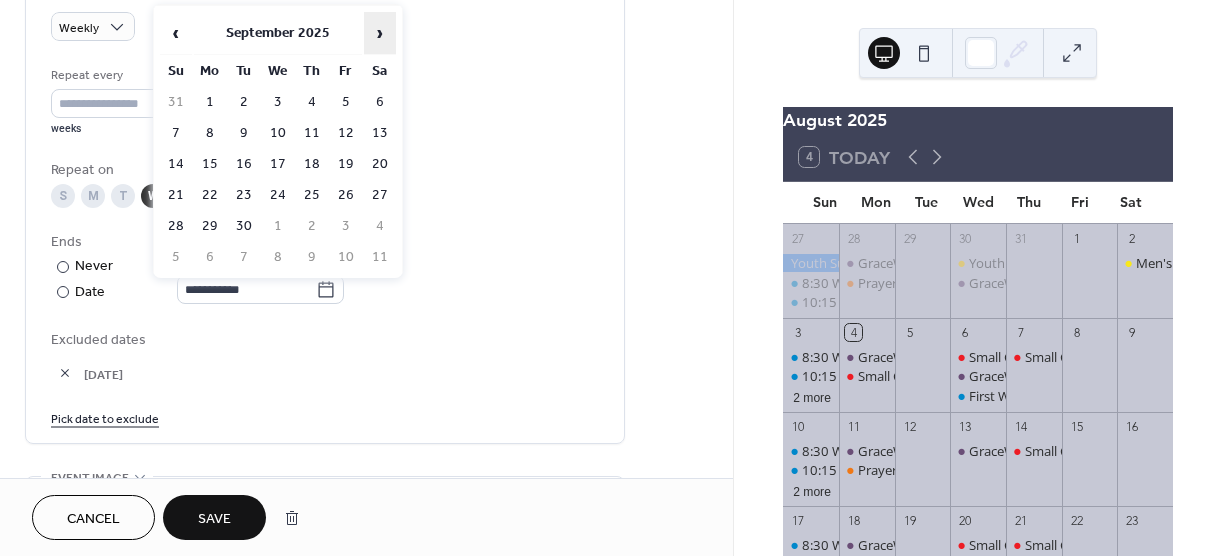 click on "›" at bounding box center (380, 33) 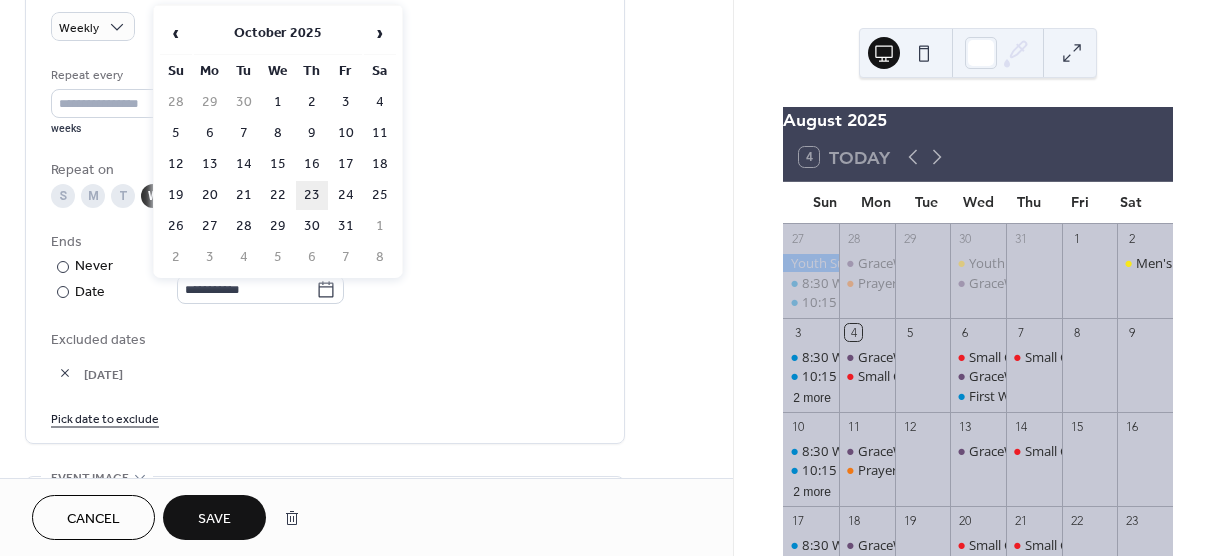 click on "23" at bounding box center [312, 195] 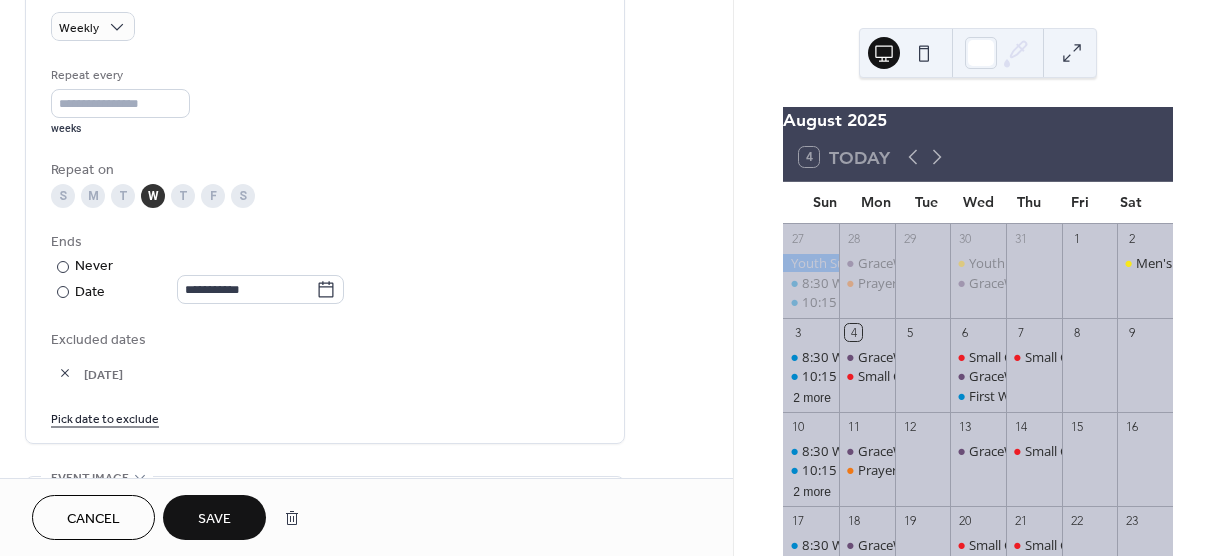 click on "[DATE]" at bounding box center (341, 374) 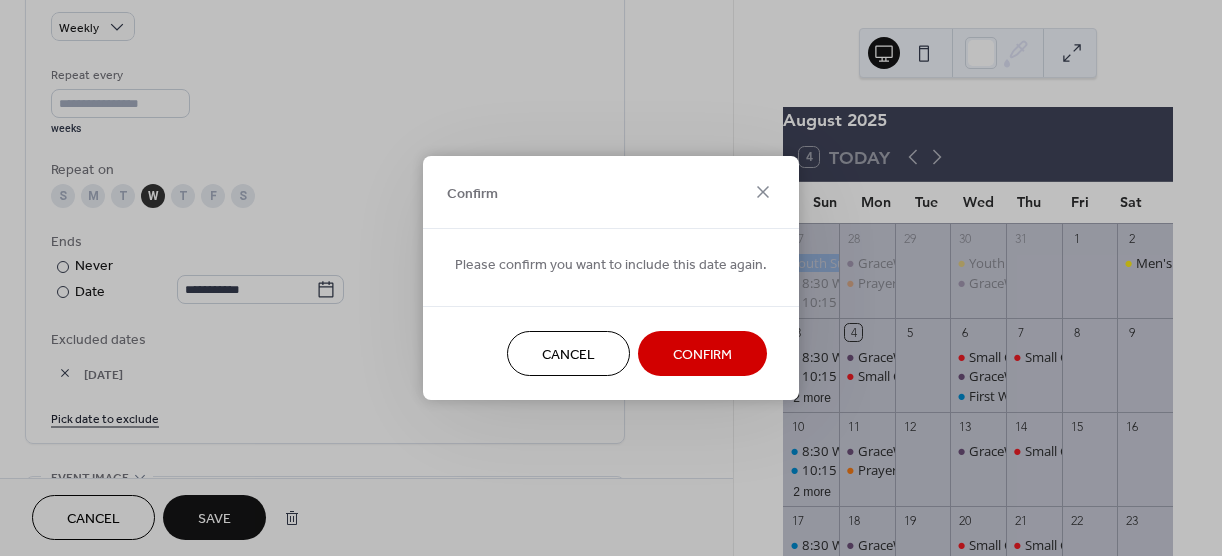 click on "Confirm" at bounding box center [702, 353] 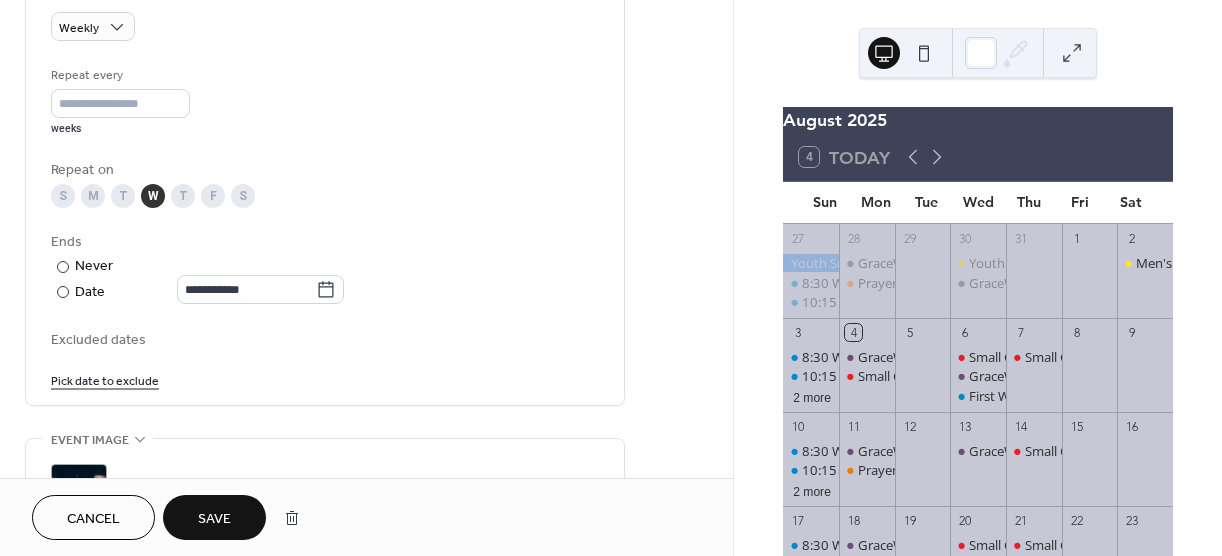 click on "Pick date to exclude" at bounding box center [105, 379] 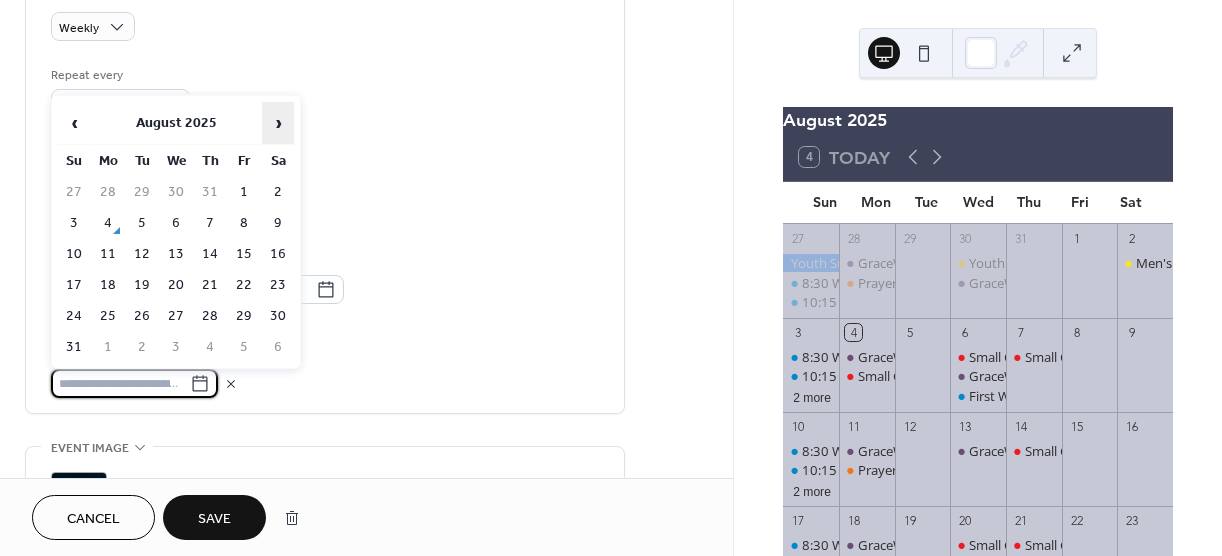 click on "›" at bounding box center [278, 123] 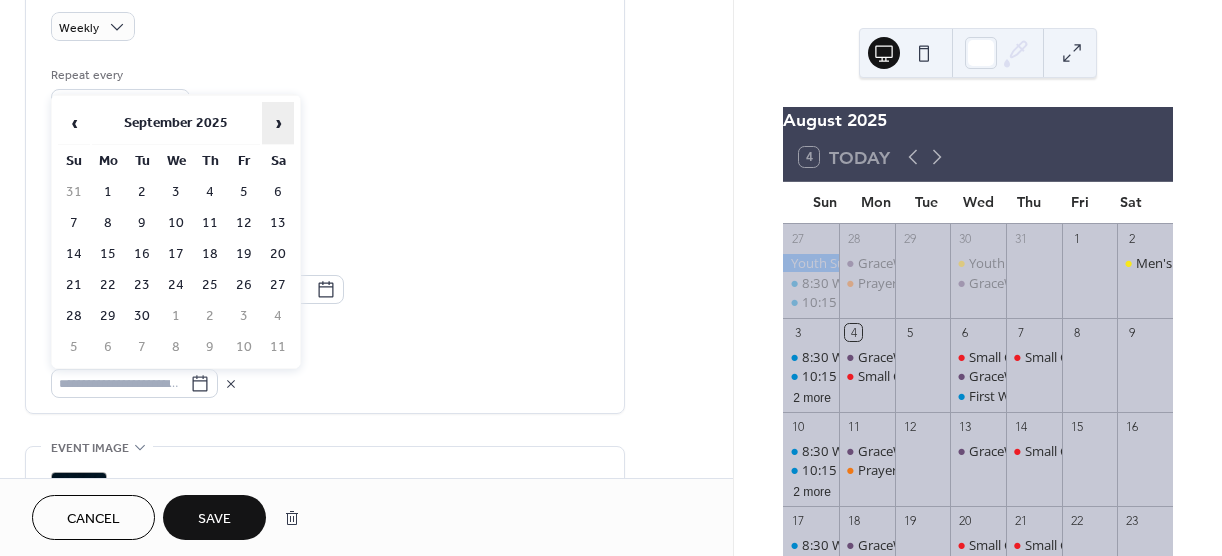 click on "›" at bounding box center [278, 123] 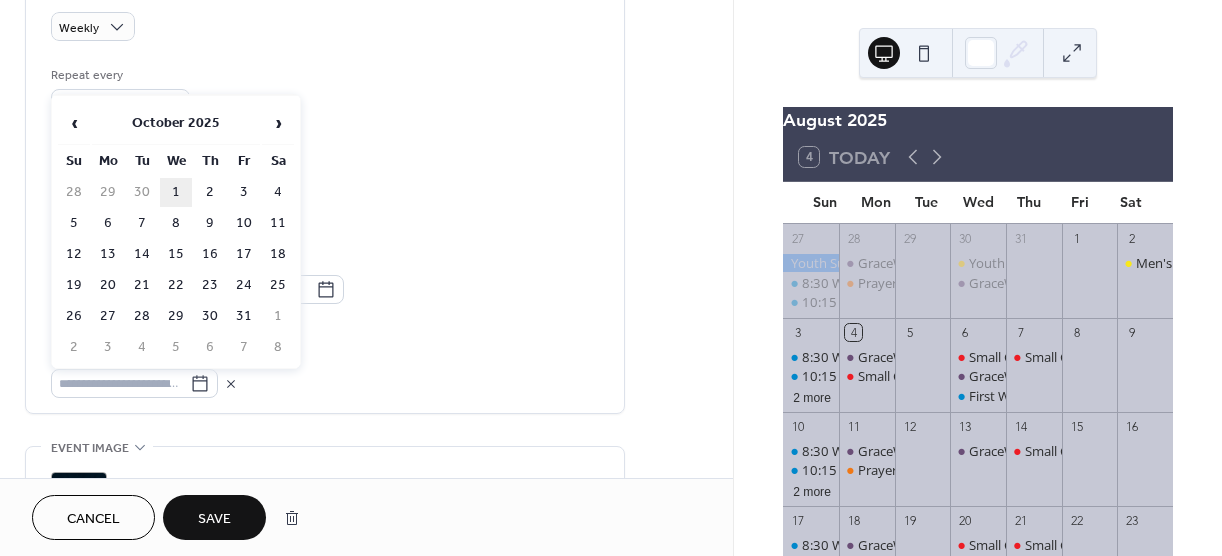 click on "1" at bounding box center (176, 192) 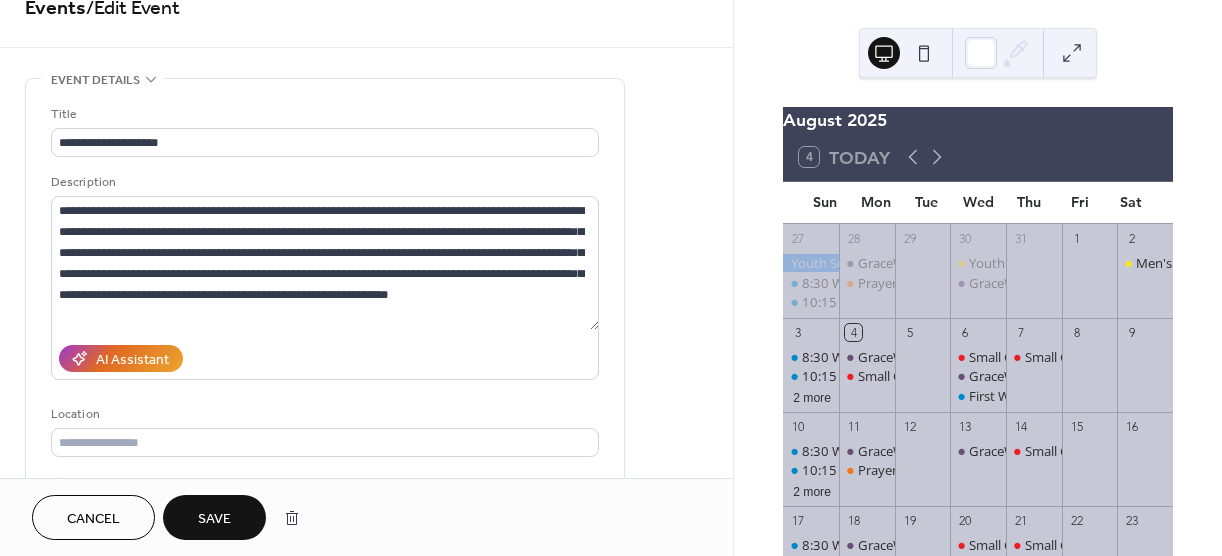 scroll, scrollTop: 0, scrollLeft: 0, axis: both 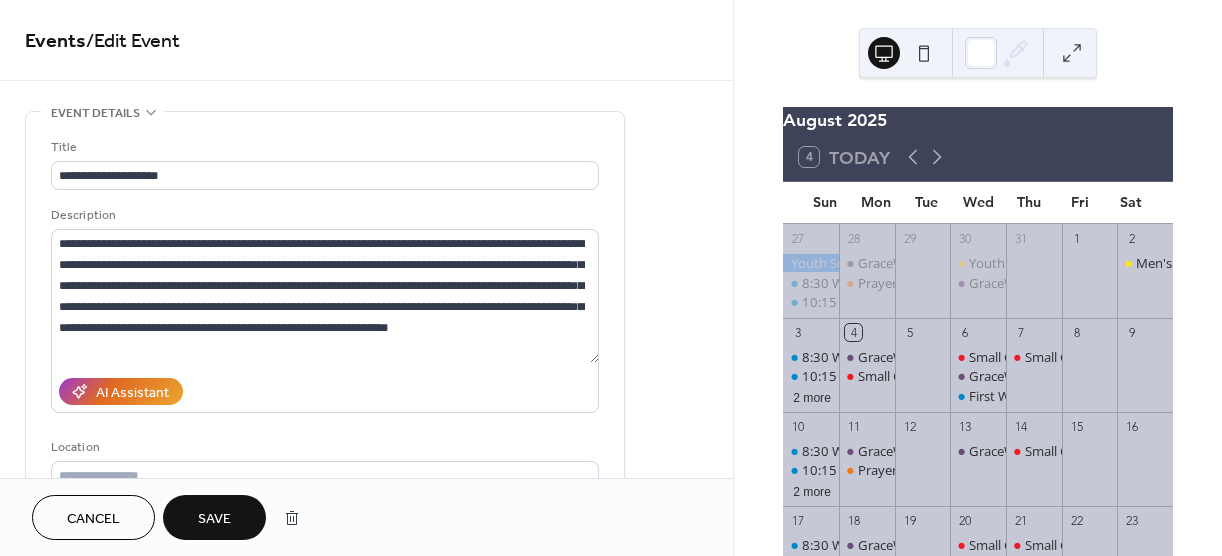 click on "Save" at bounding box center (214, 519) 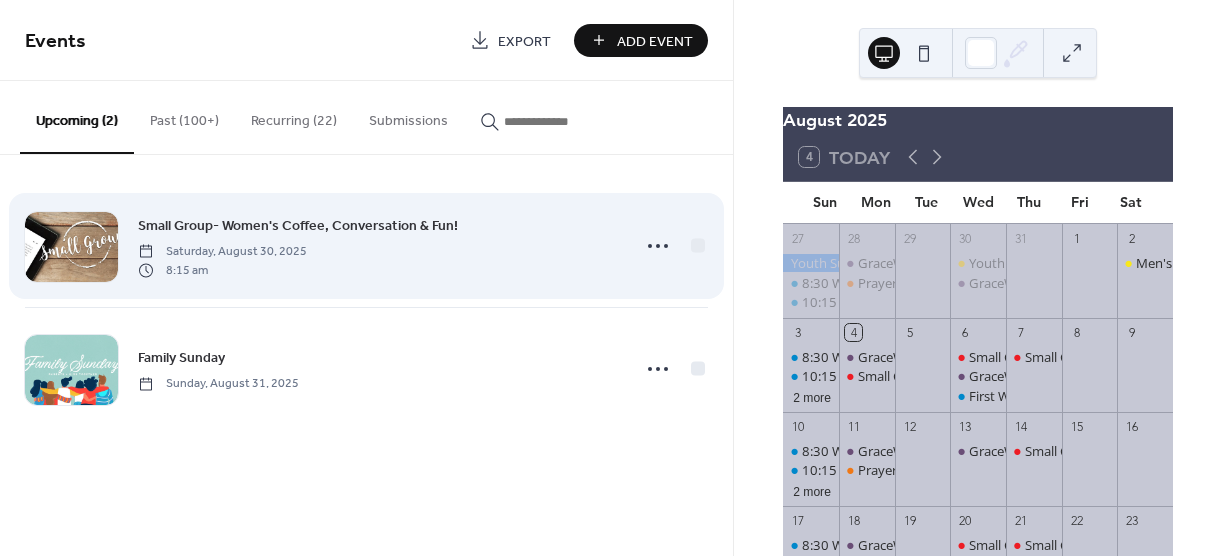 scroll, scrollTop: 0, scrollLeft: 0, axis: both 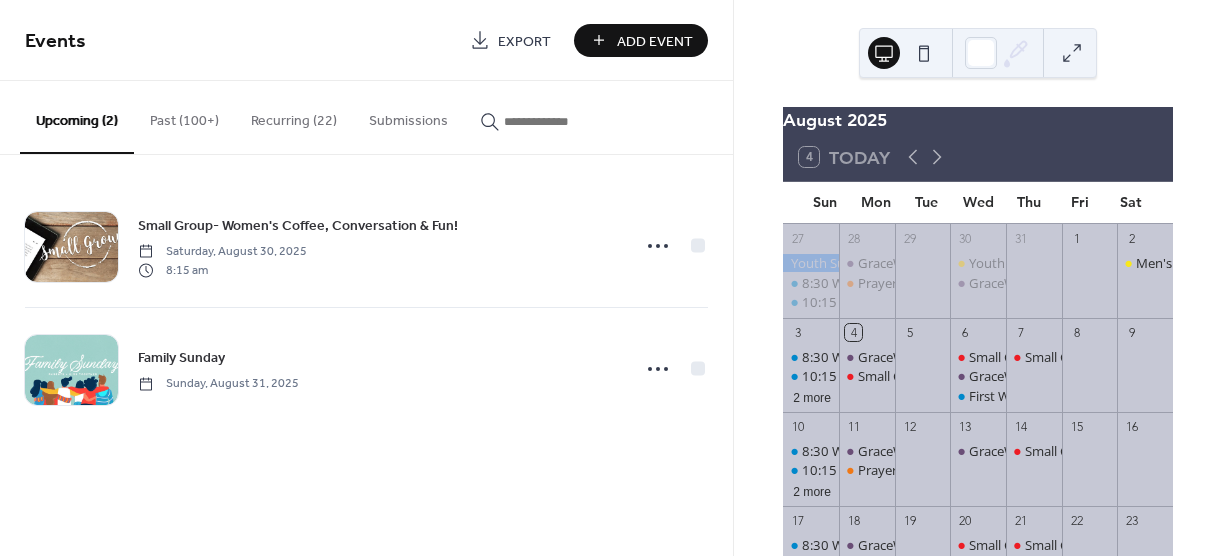 click on "Recurring (22)" at bounding box center [294, 116] 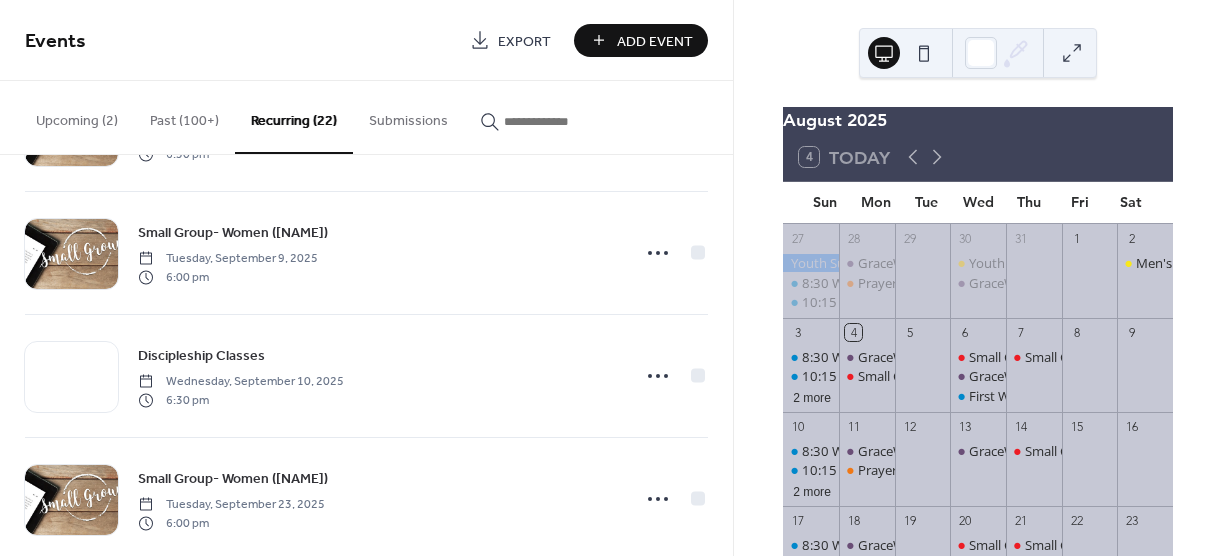 scroll, scrollTop: 2364, scrollLeft: 0, axis: vertical 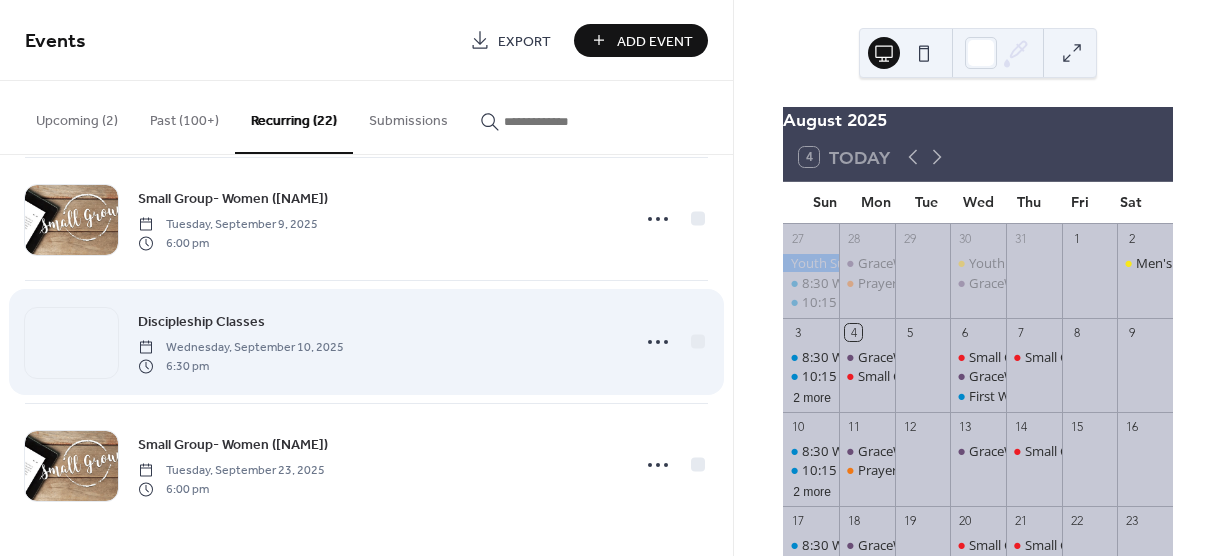 click on "Wednesday, September 10, 2025" at bounding box center (241, 348) 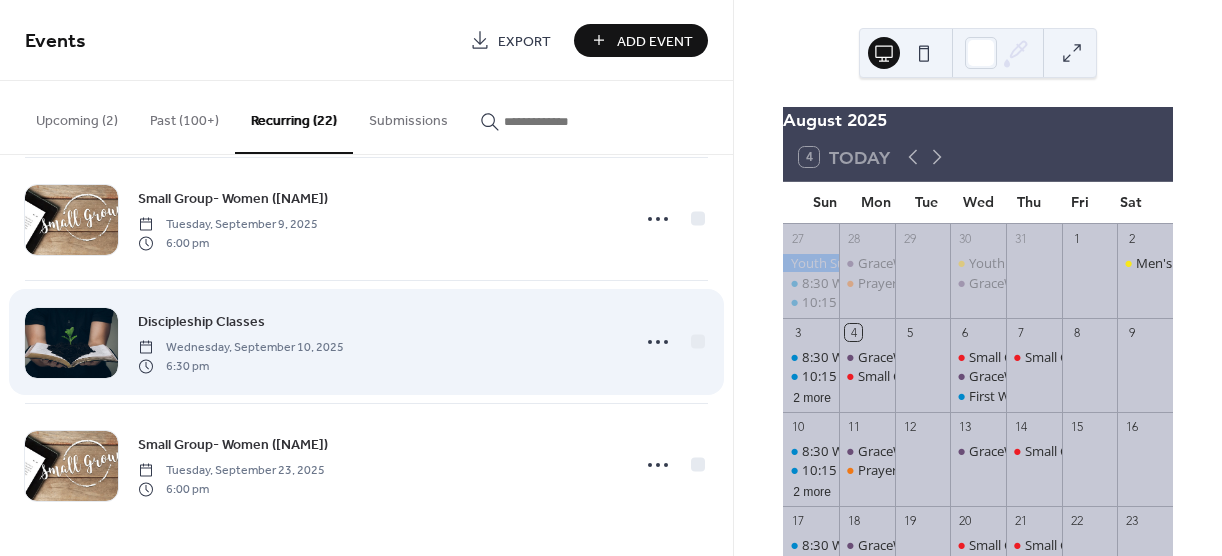 click on "Discipleship Classes" at bounding box center [201, 322] 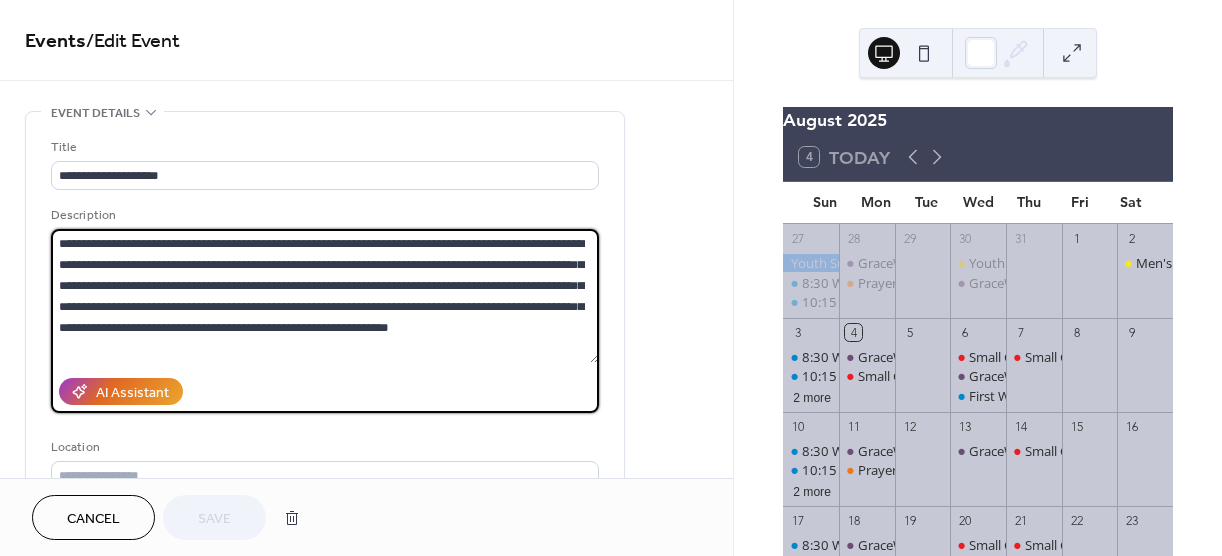 drag, startPoint x: 192, startPoint y: 281, endPoint x: 269, endPoint y: 282, distance: 77.00649 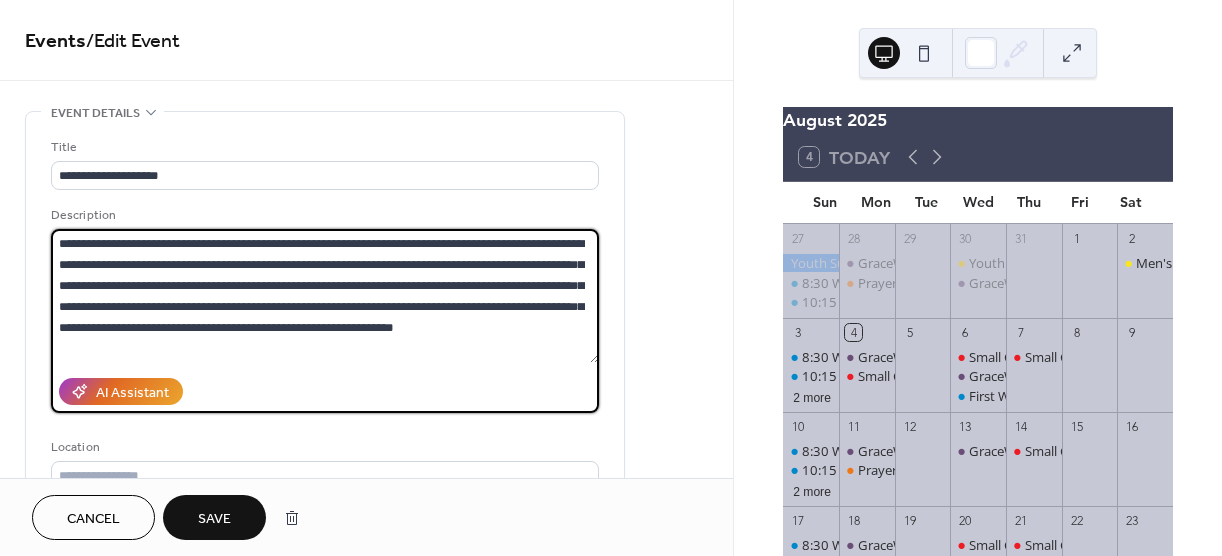 type on "**********" 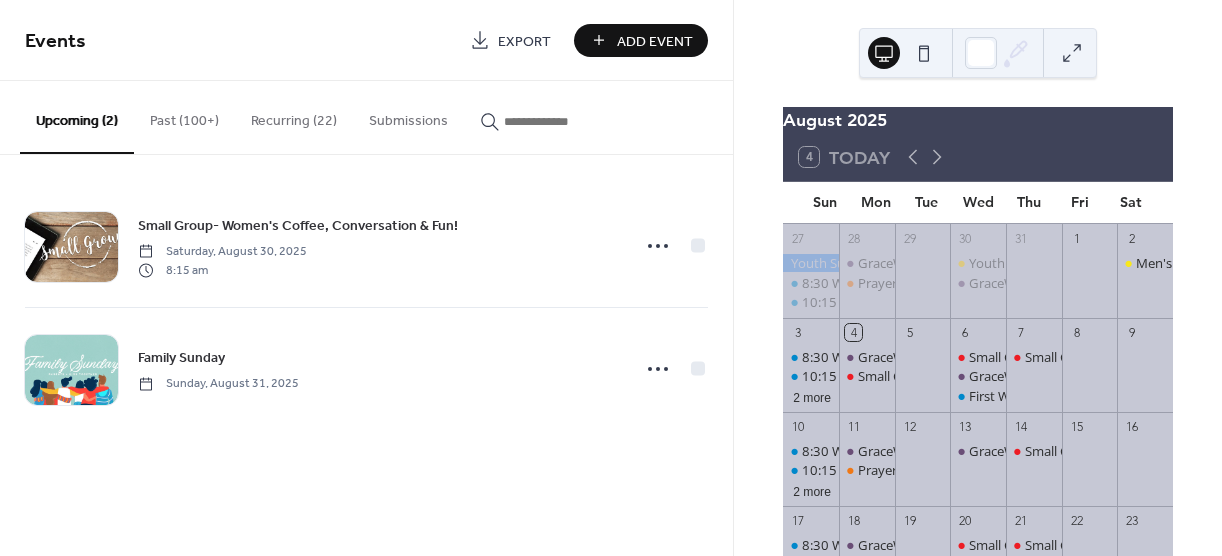 click on "Past (100+)" at bounding box center [184, 116] 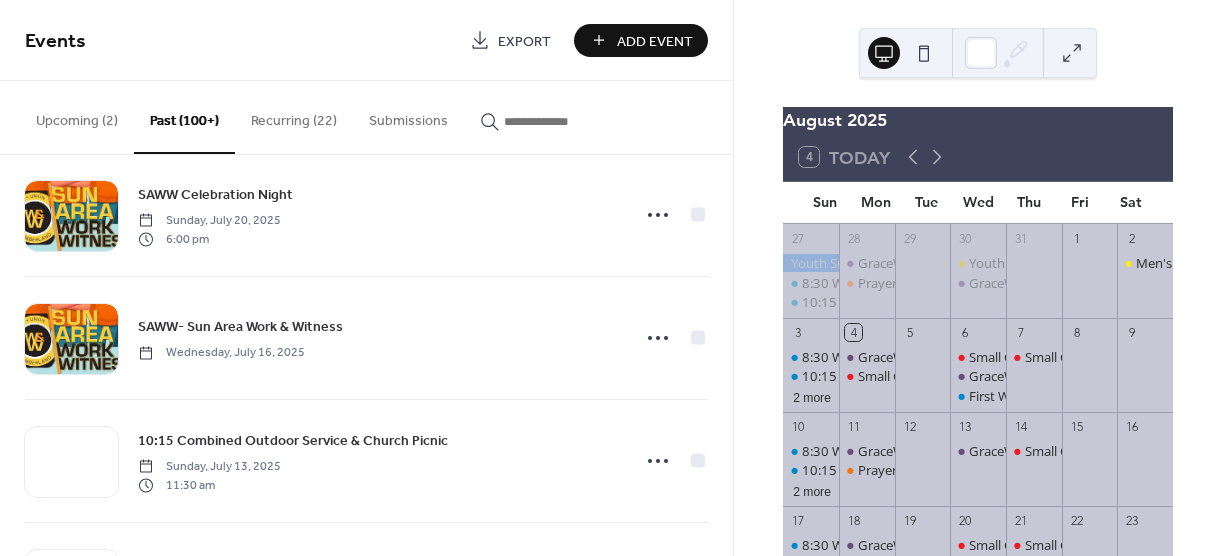 scroll, scrollTop: 0, scrollLeft: 0, axis: both 